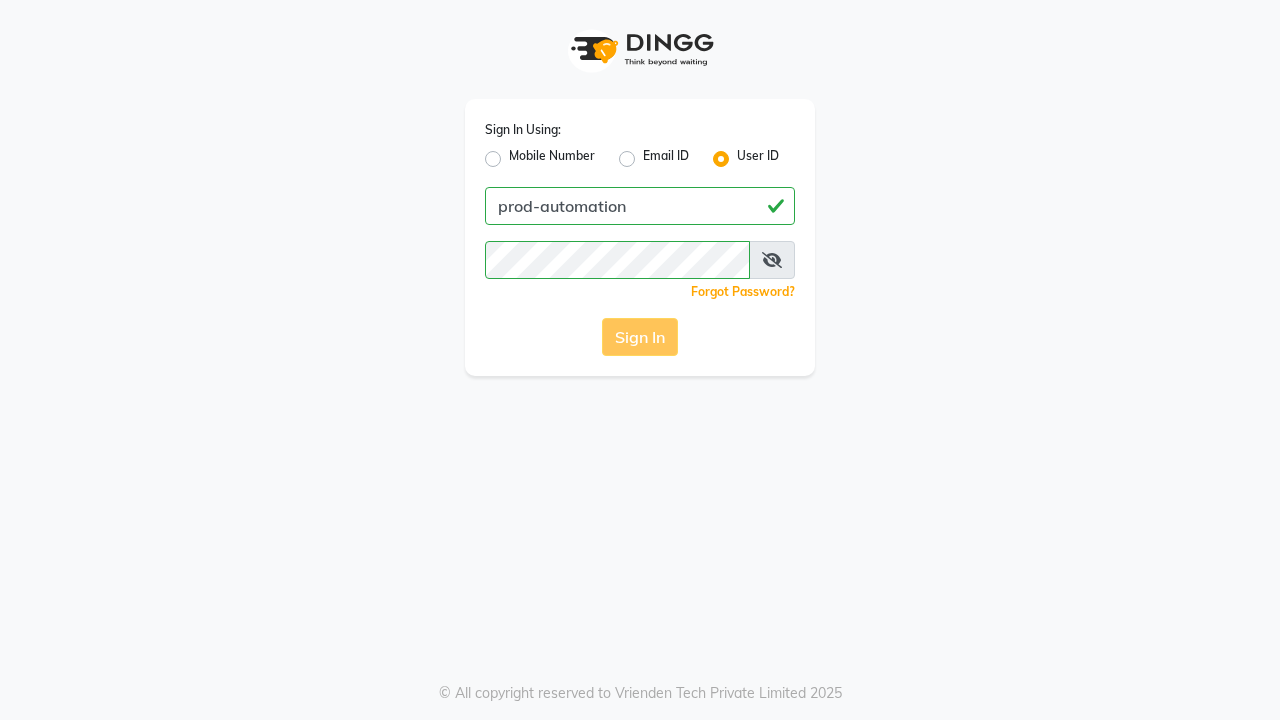 scroll, scrollTop: 0, scrollLeft: 0, axis: both 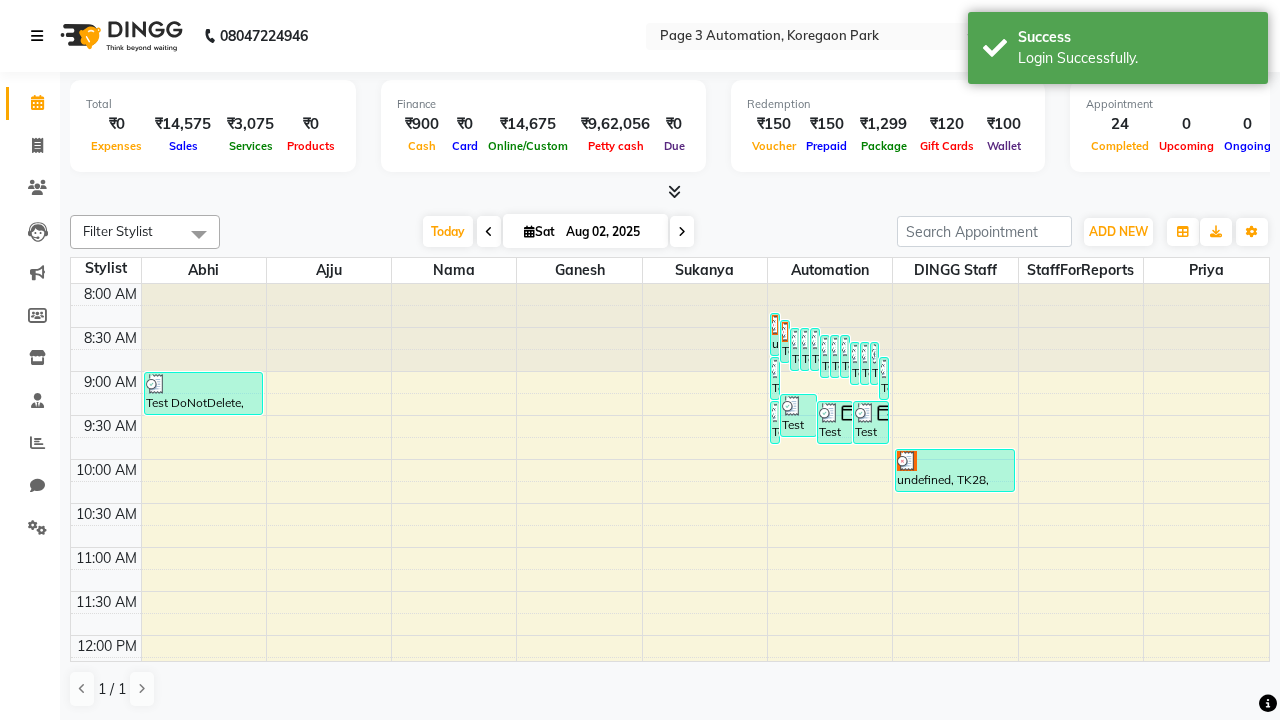 click at bounding box center [37, 36] 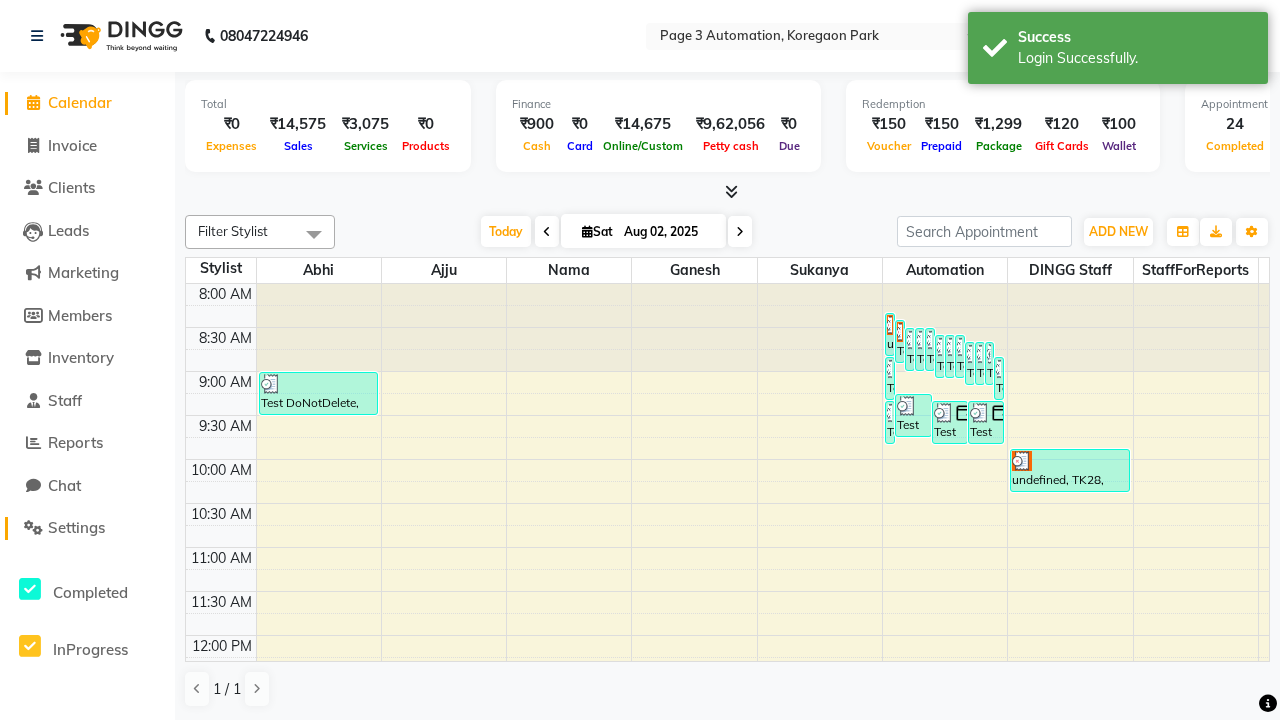 click on "Settings" 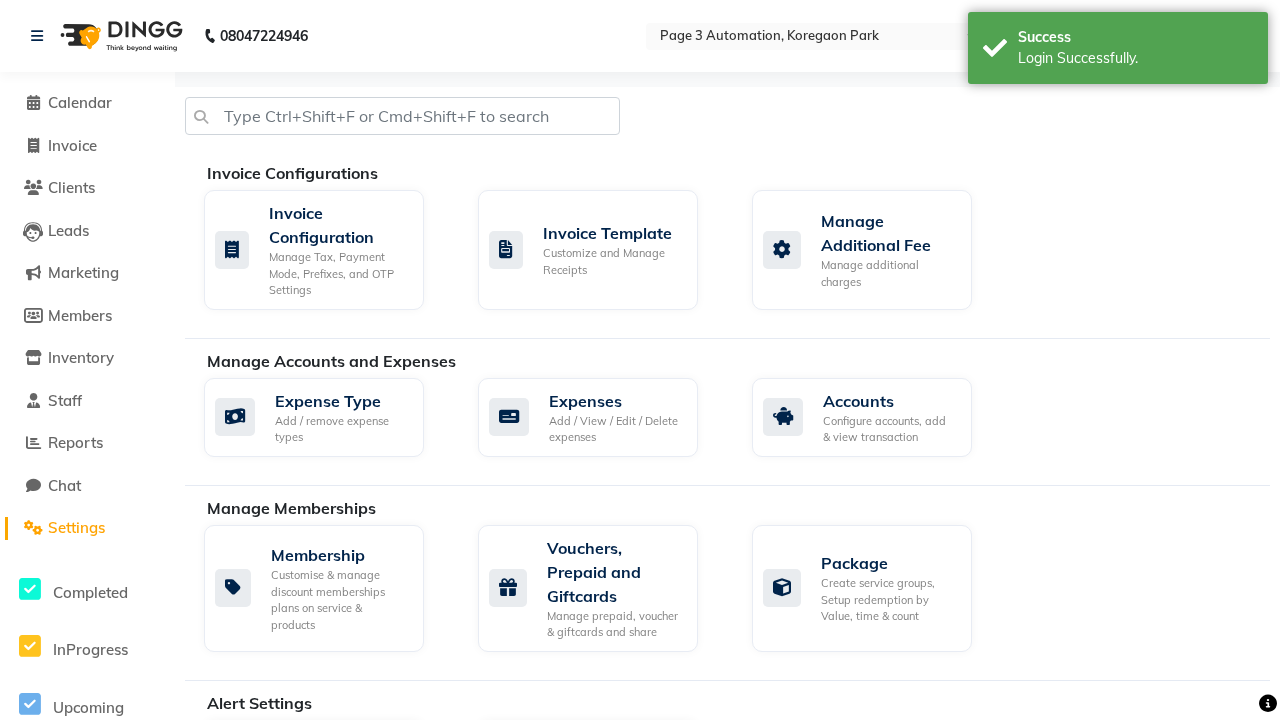 click on "Manage reset opening cash, change password." 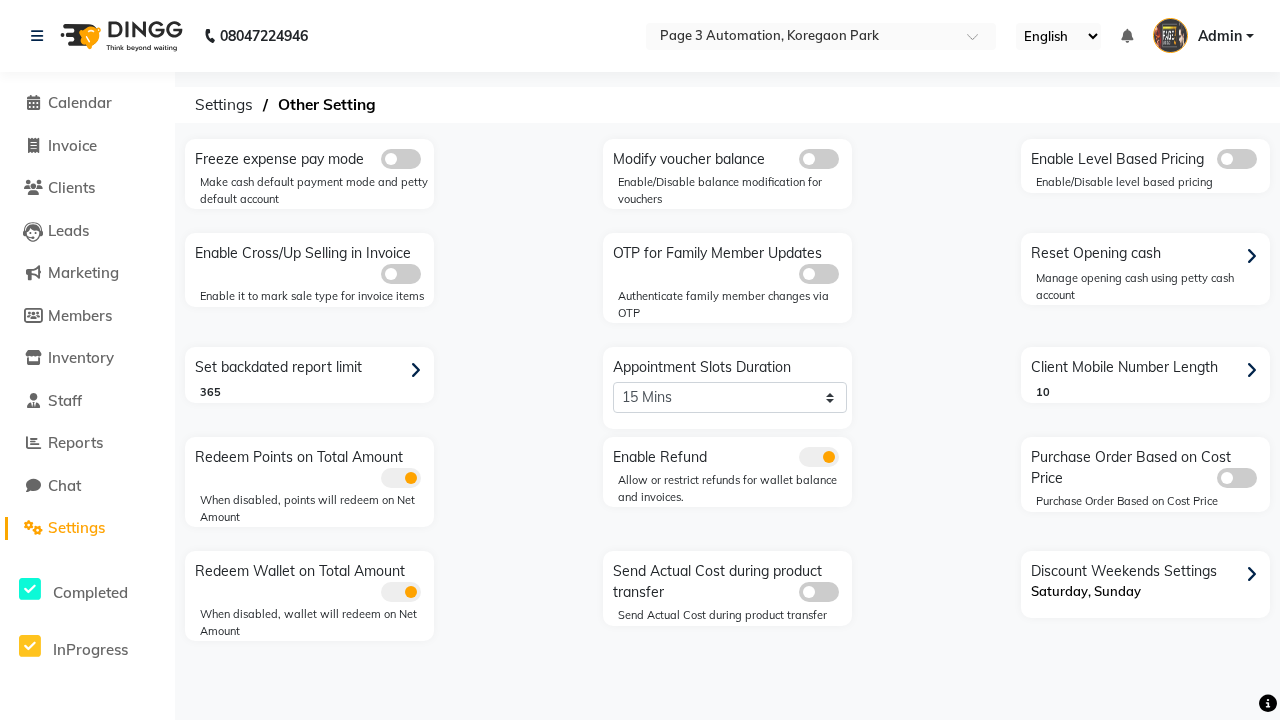 click 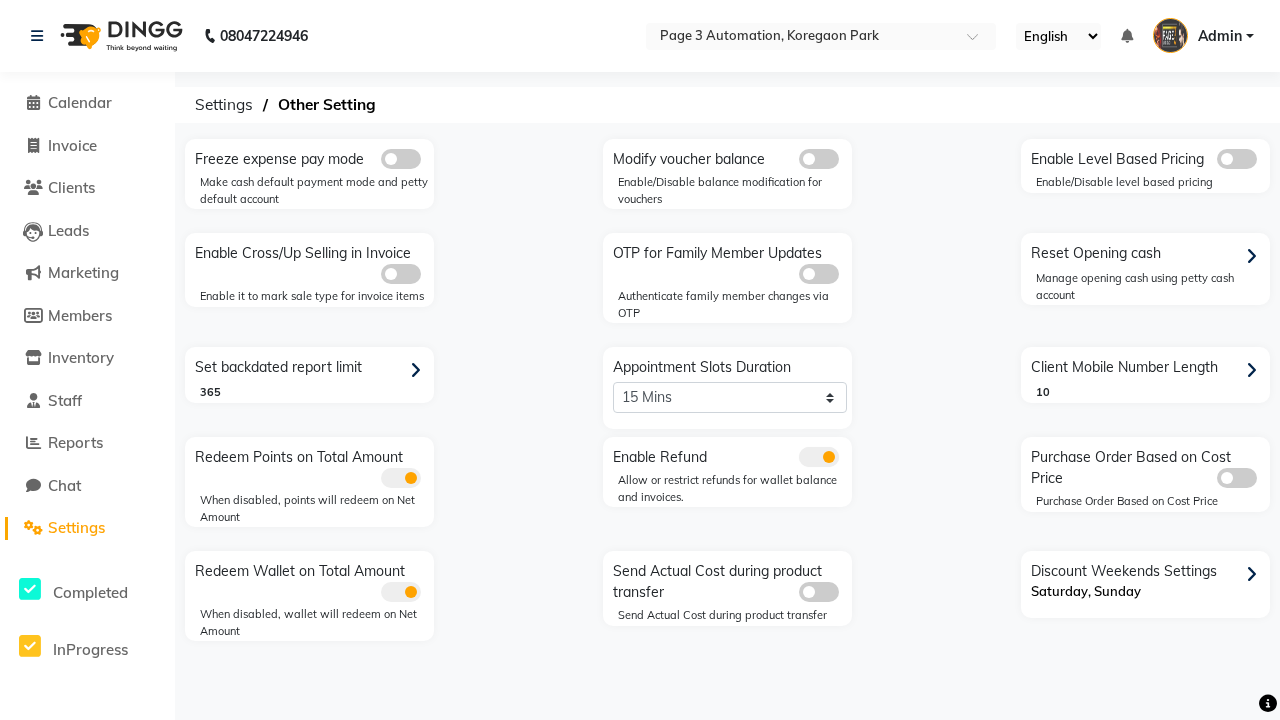 click 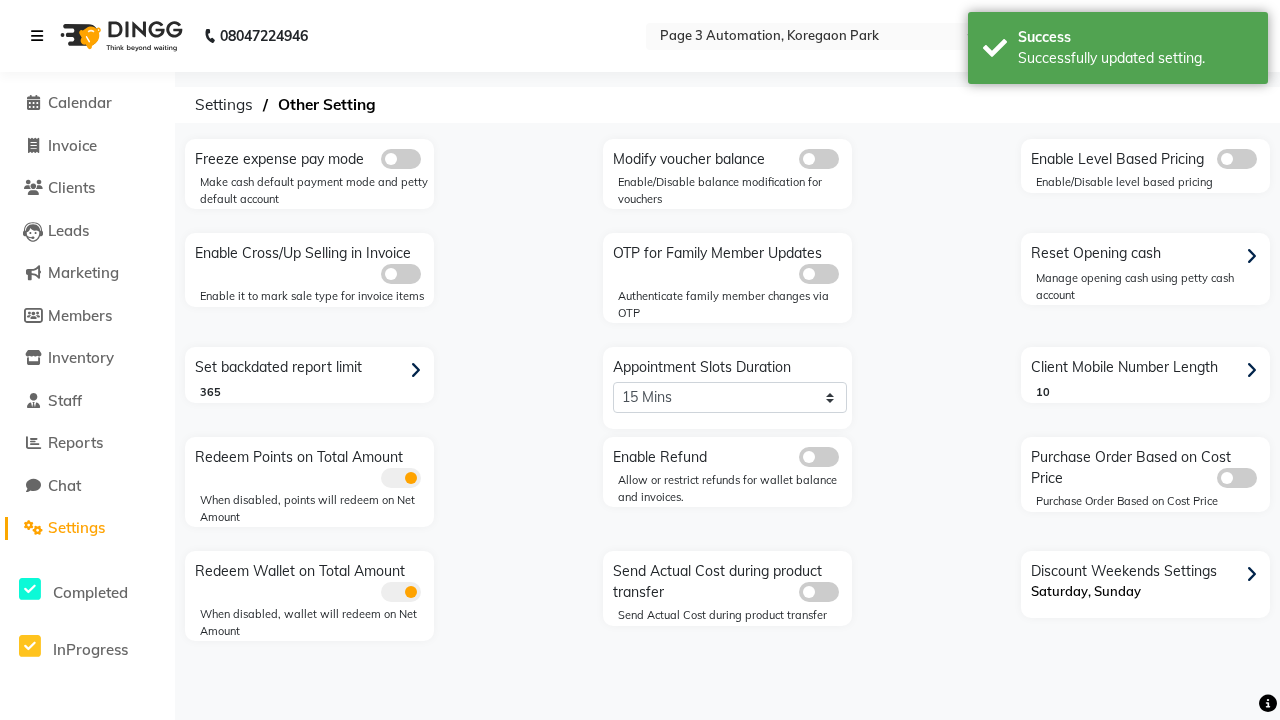 click at bounding box center (37, 36) 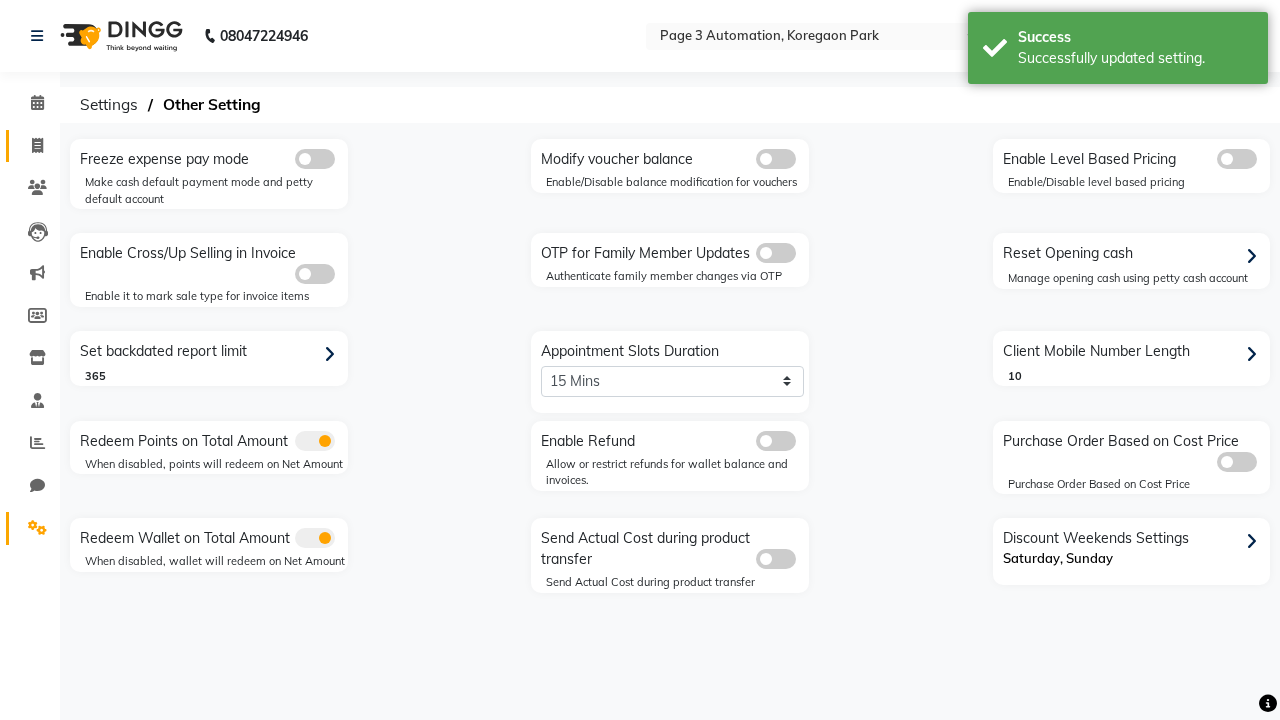 click 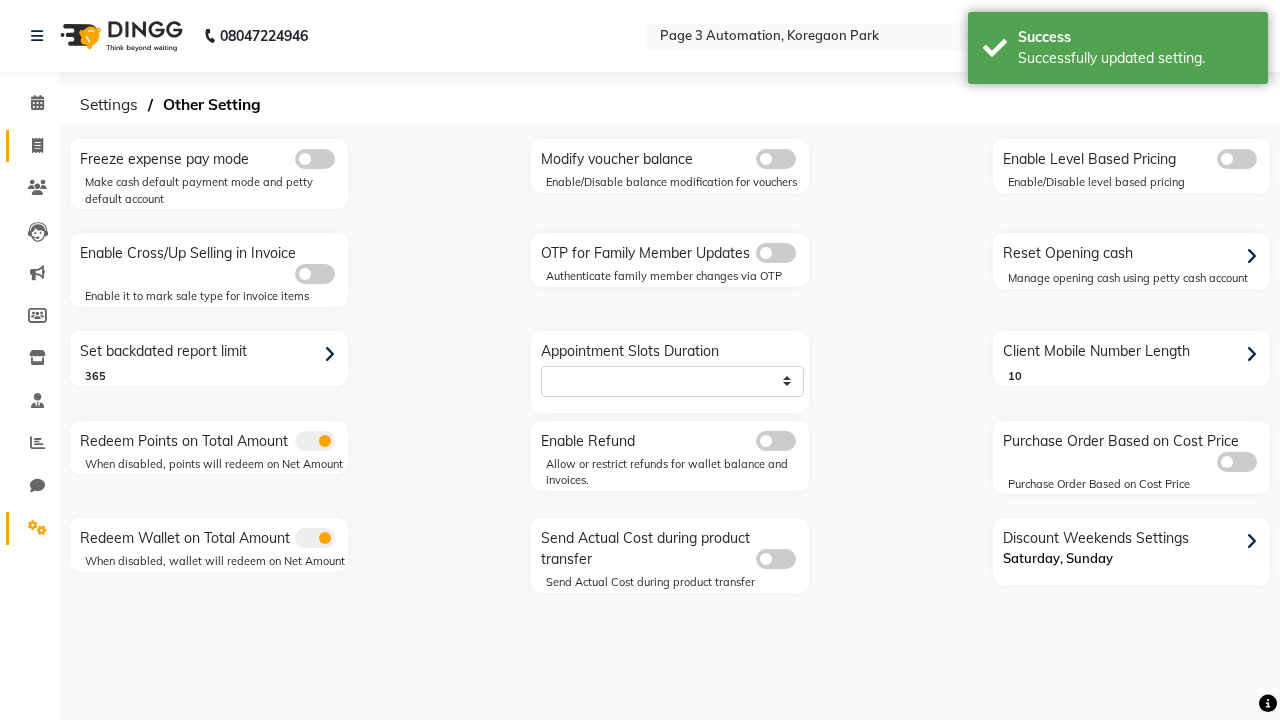 select on "service" 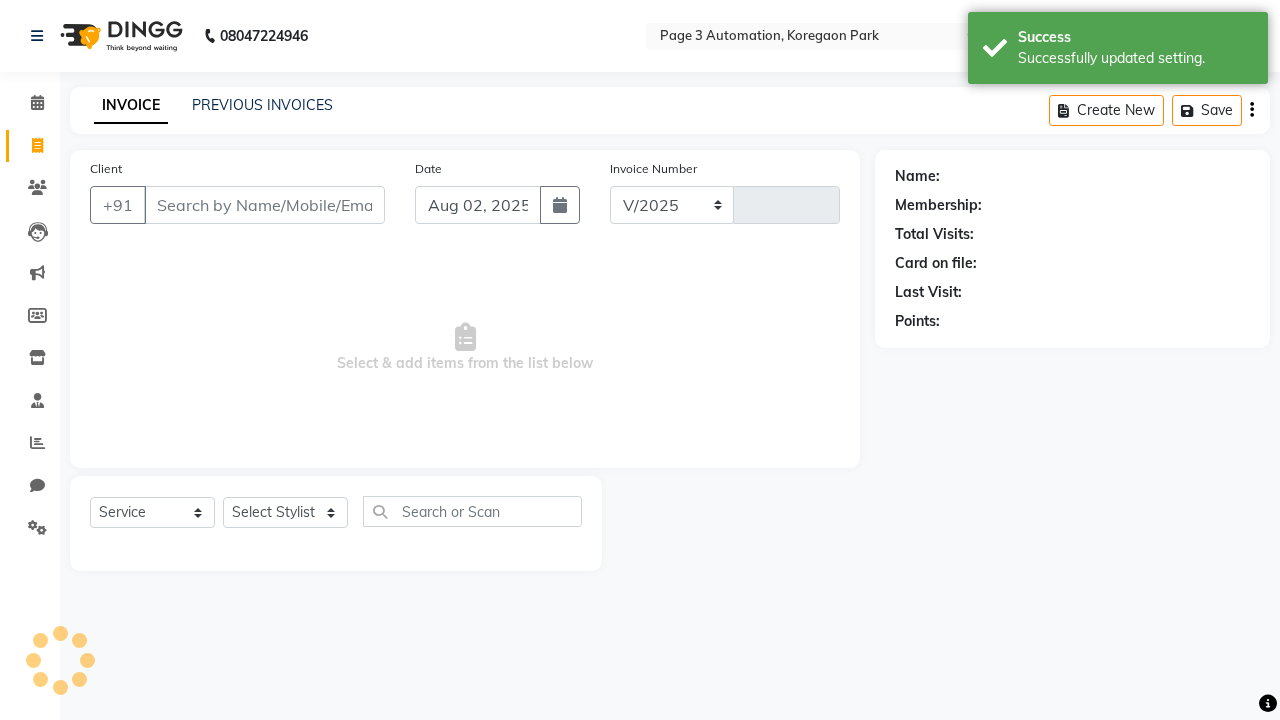 select on "2774" 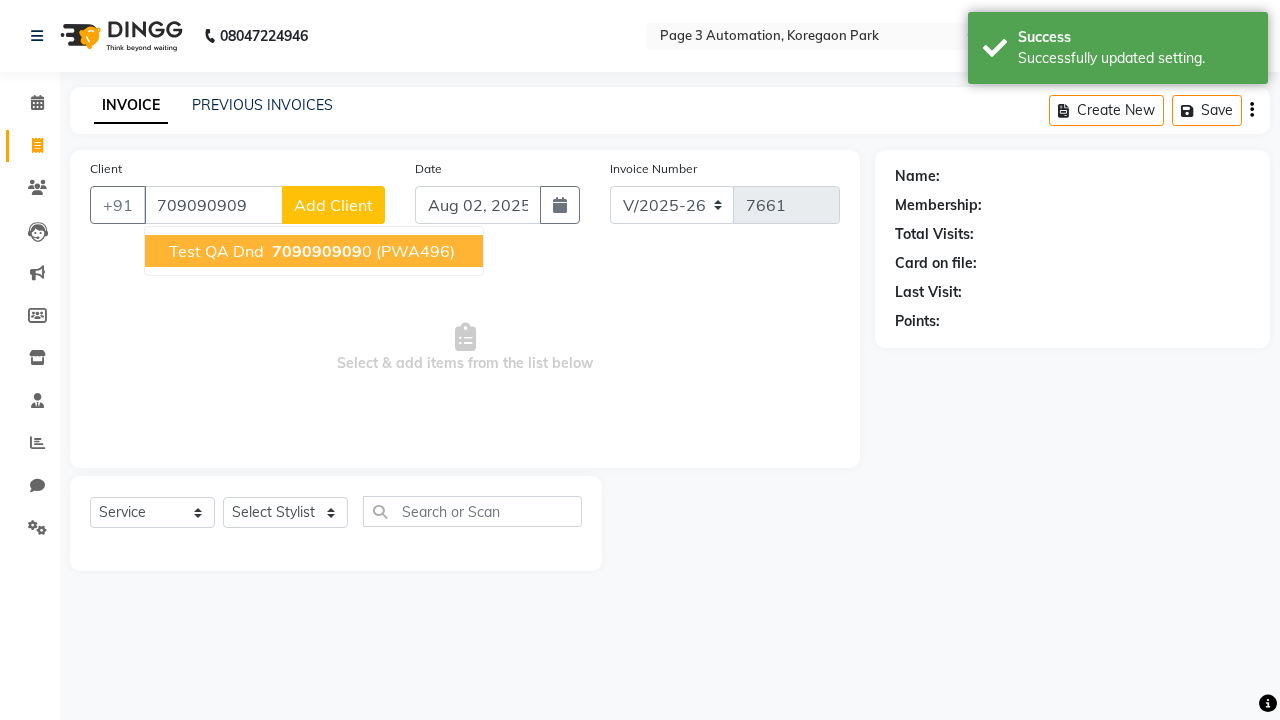 click on "709090909" at bounding box center (317, 251) 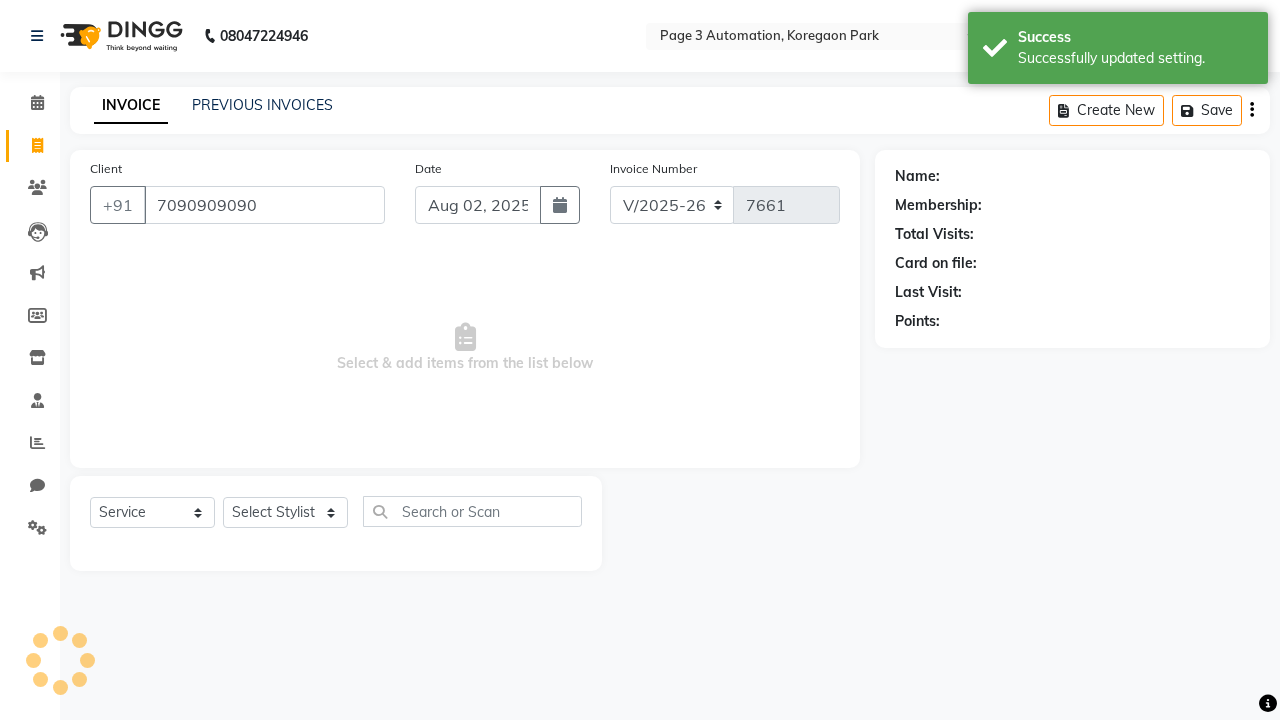 type on "7090909090" 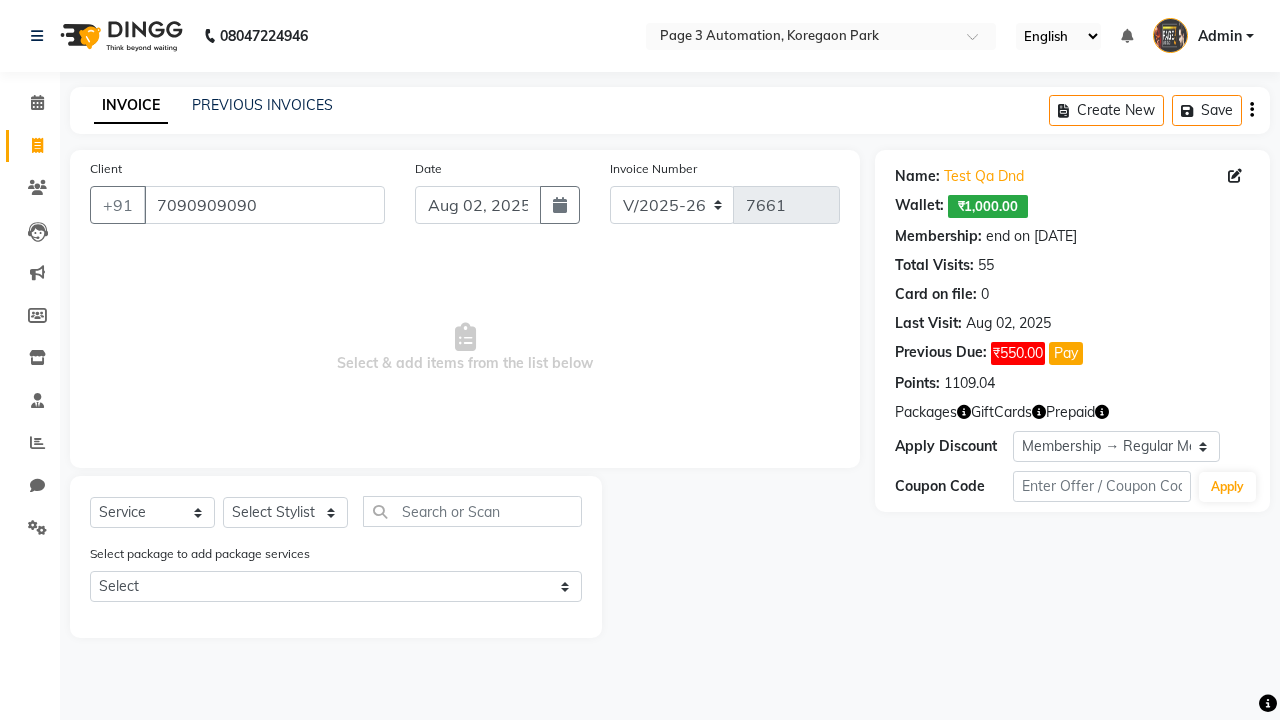select on "0:" 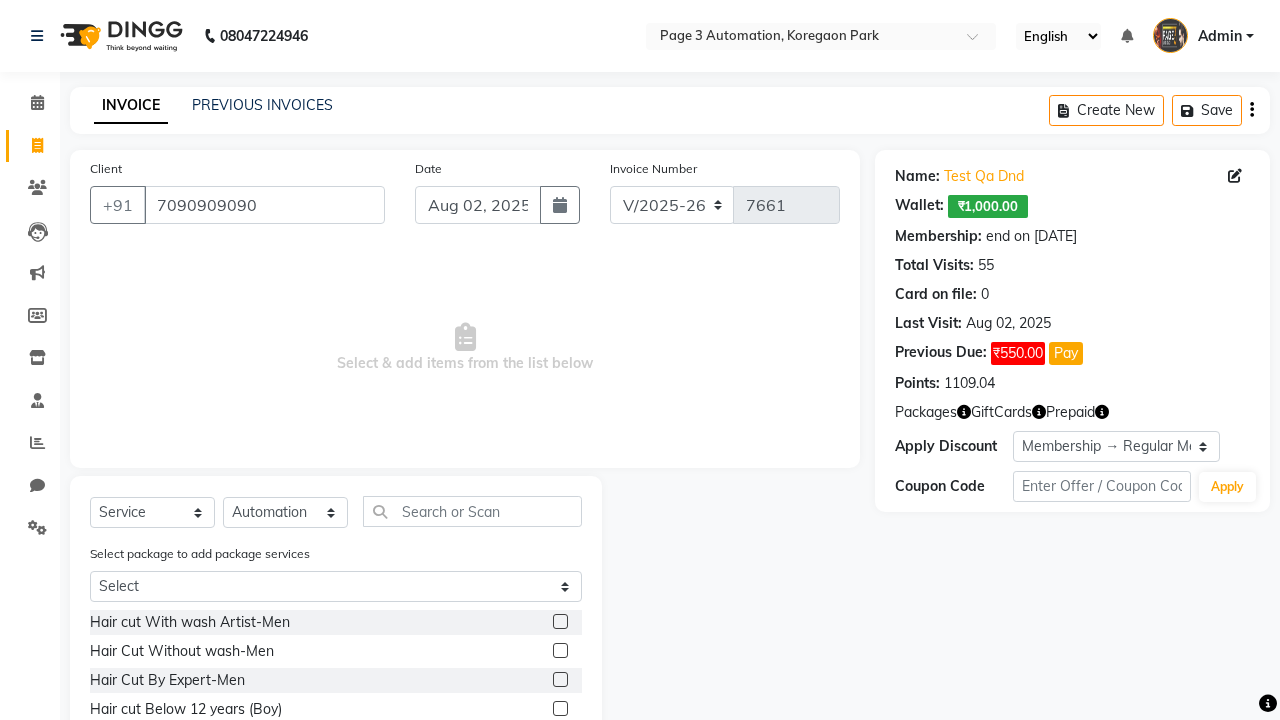 click 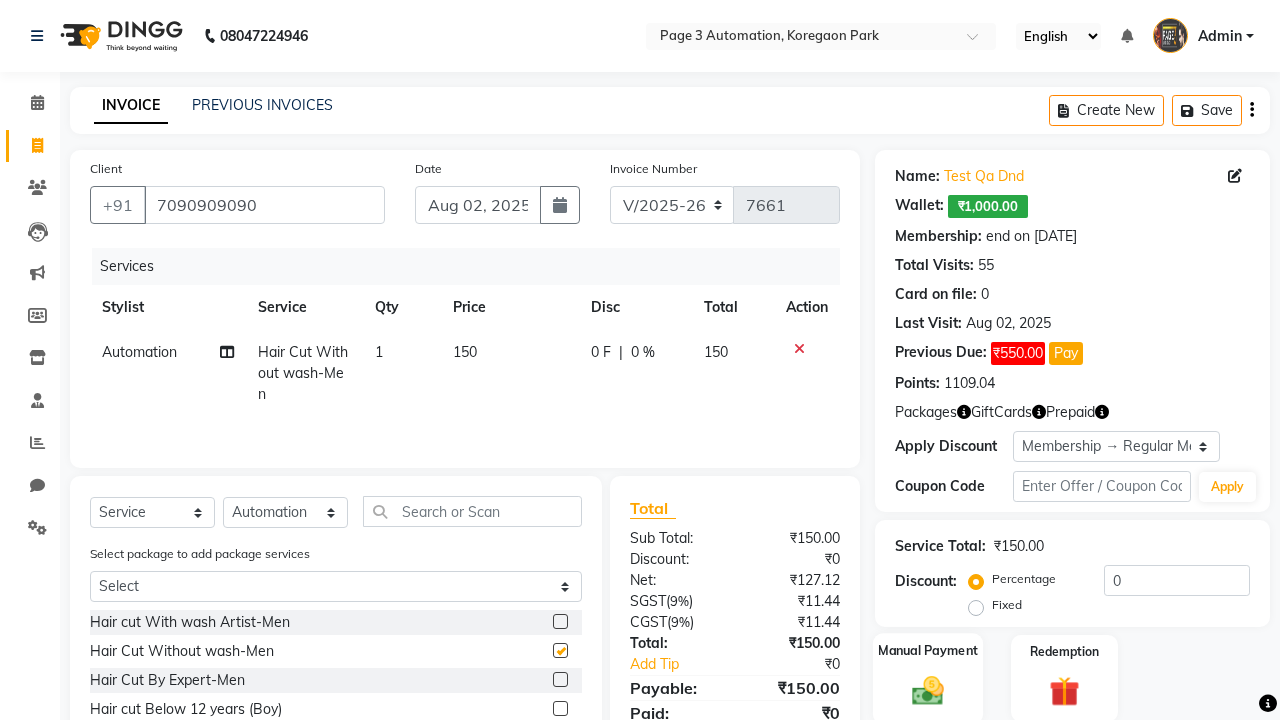 click 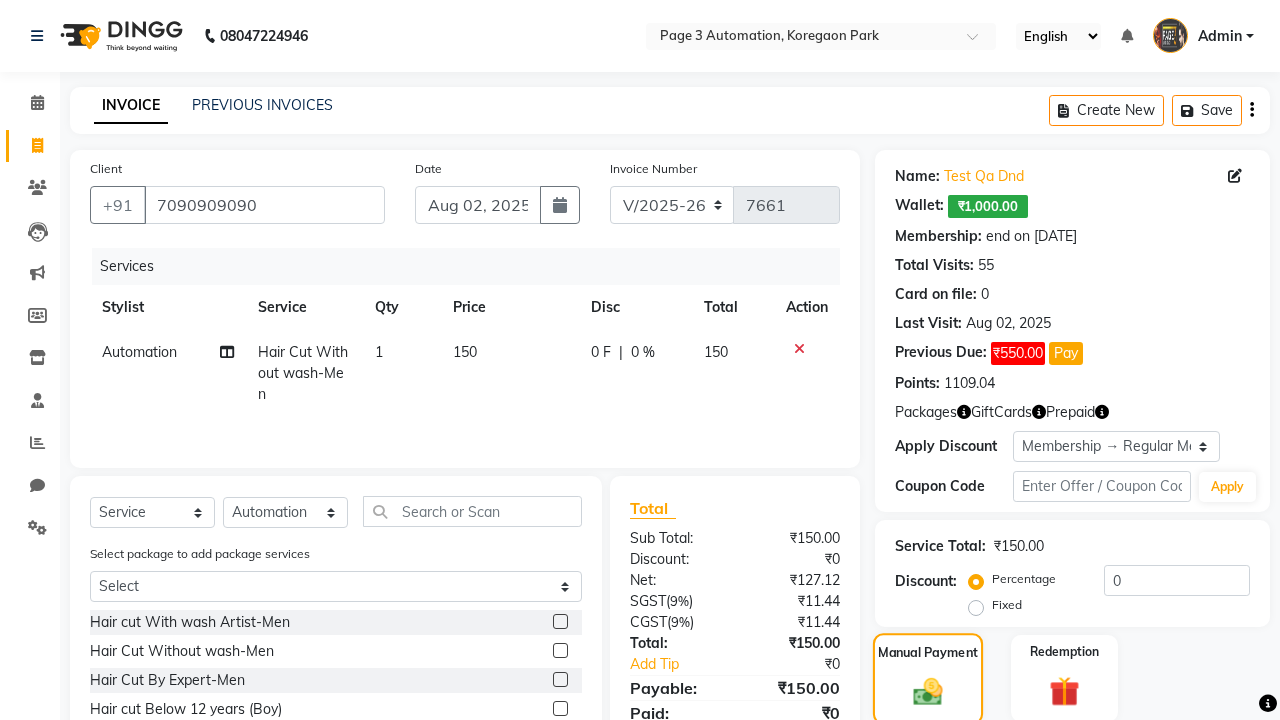 checkbox on "false" 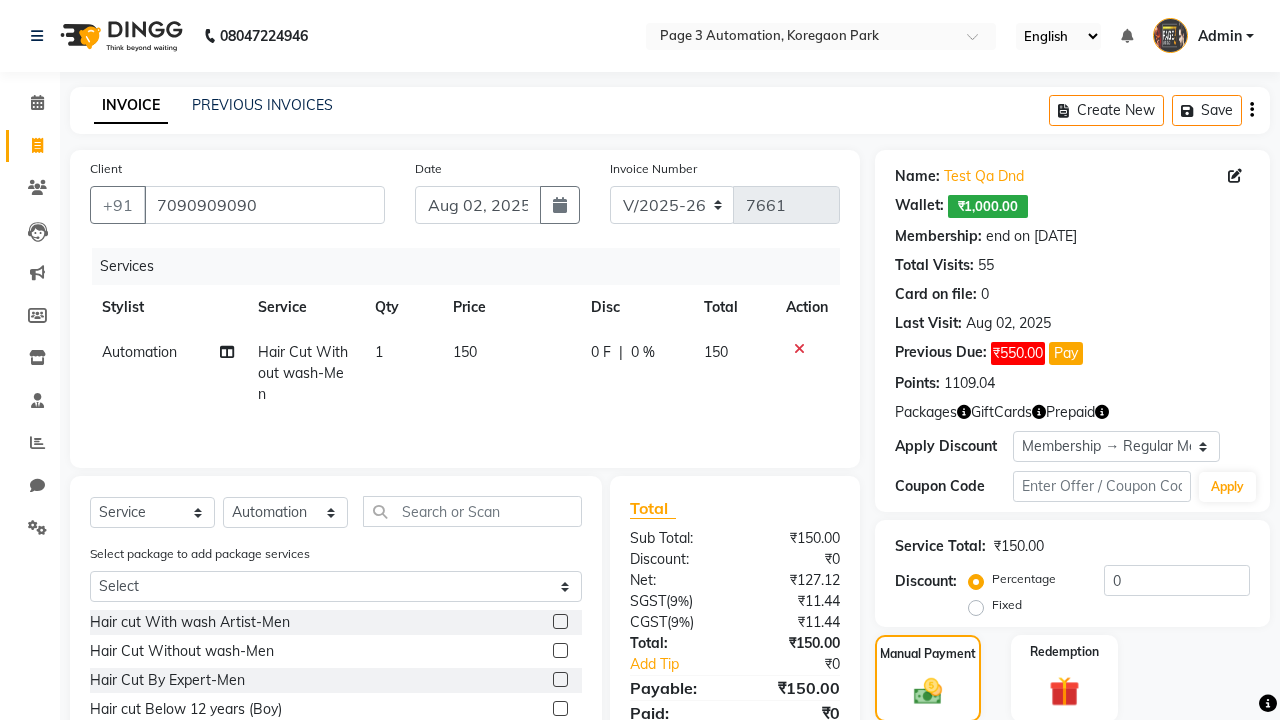 click on "ONLINE" 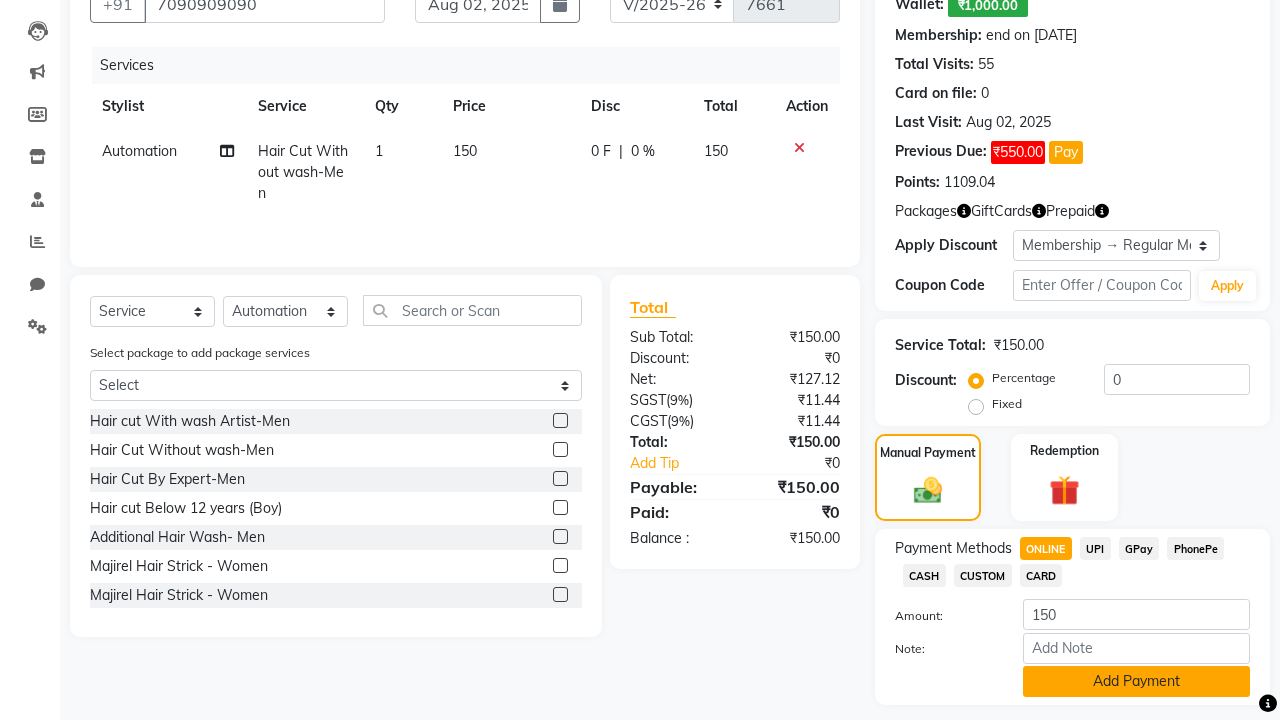 click on "Add Payment" 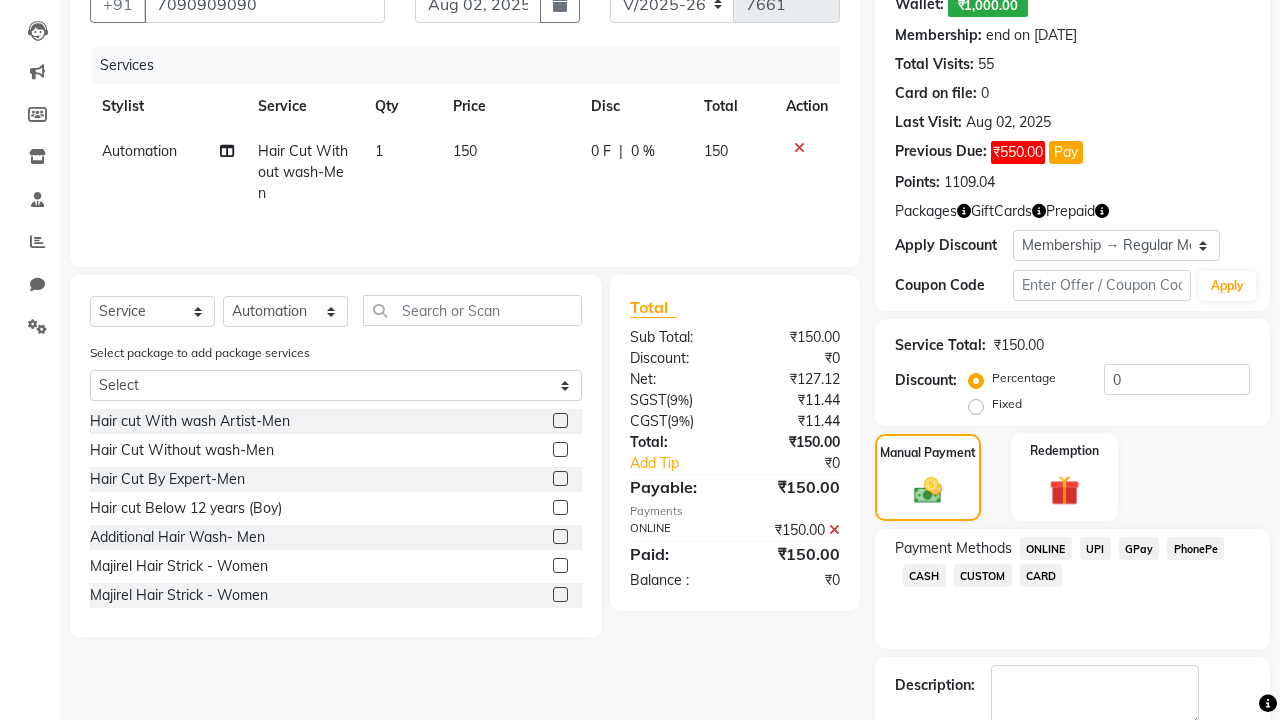 click 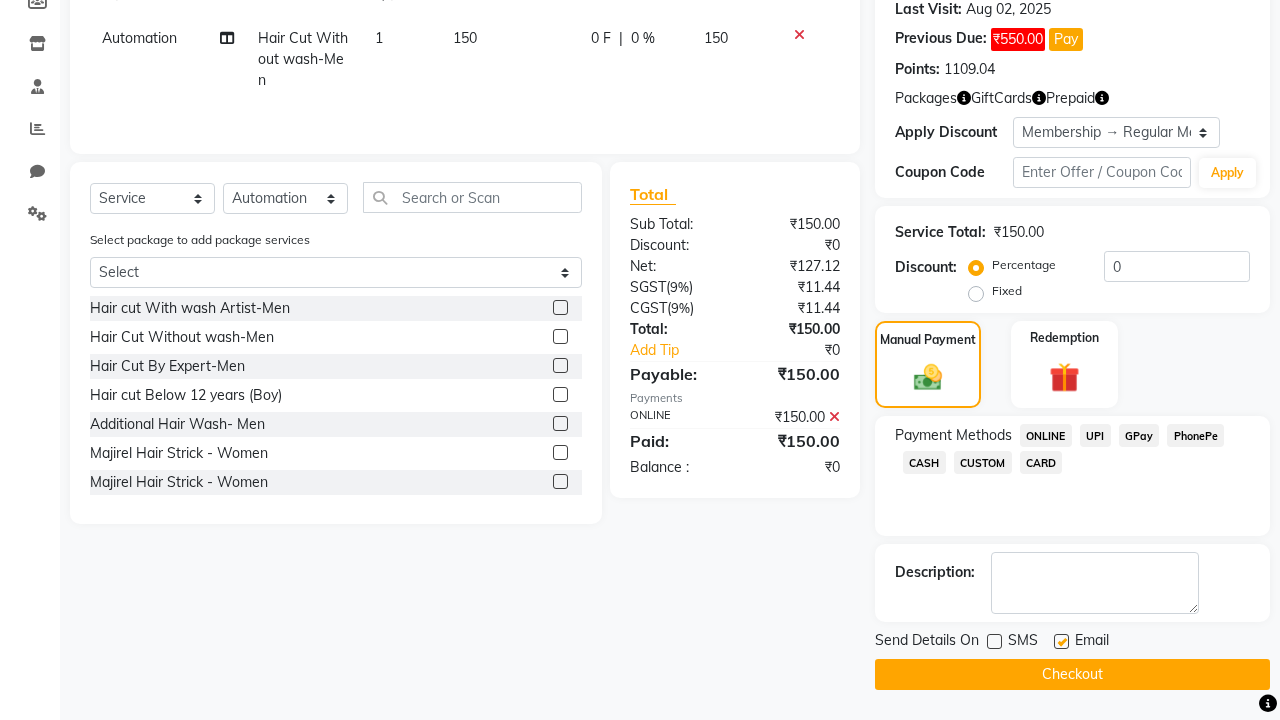 click 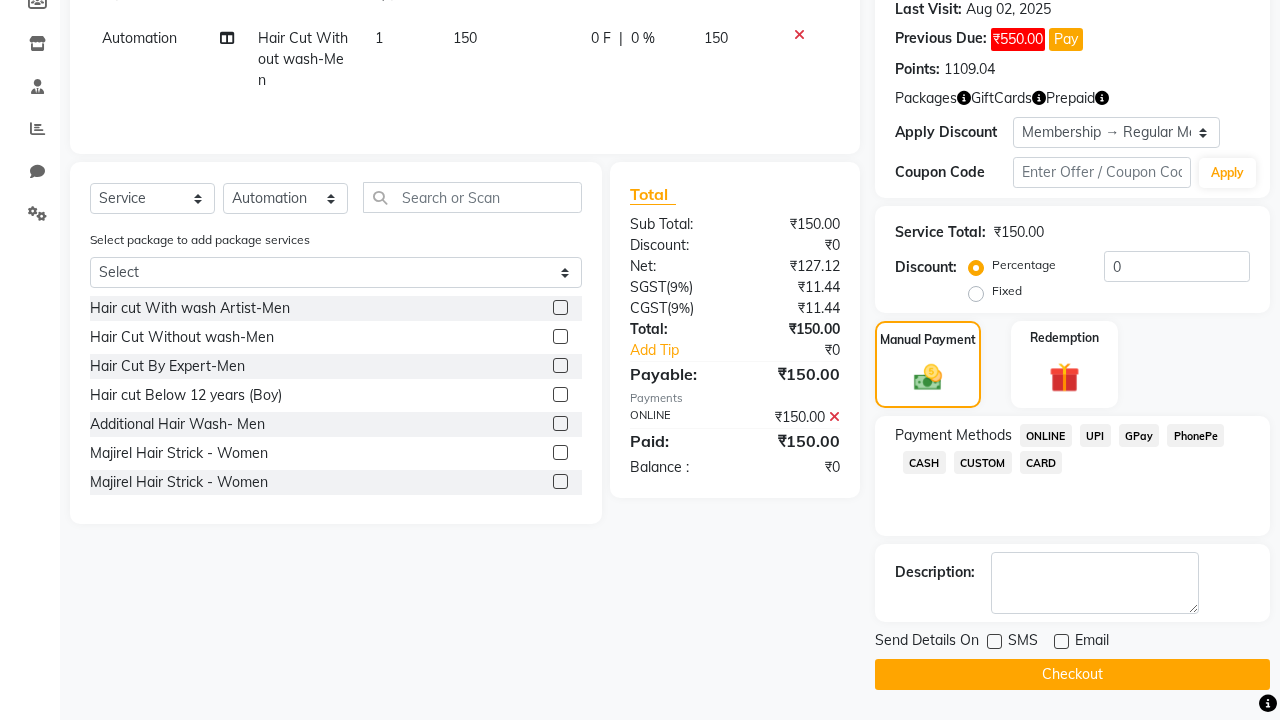 click on "Checkout" 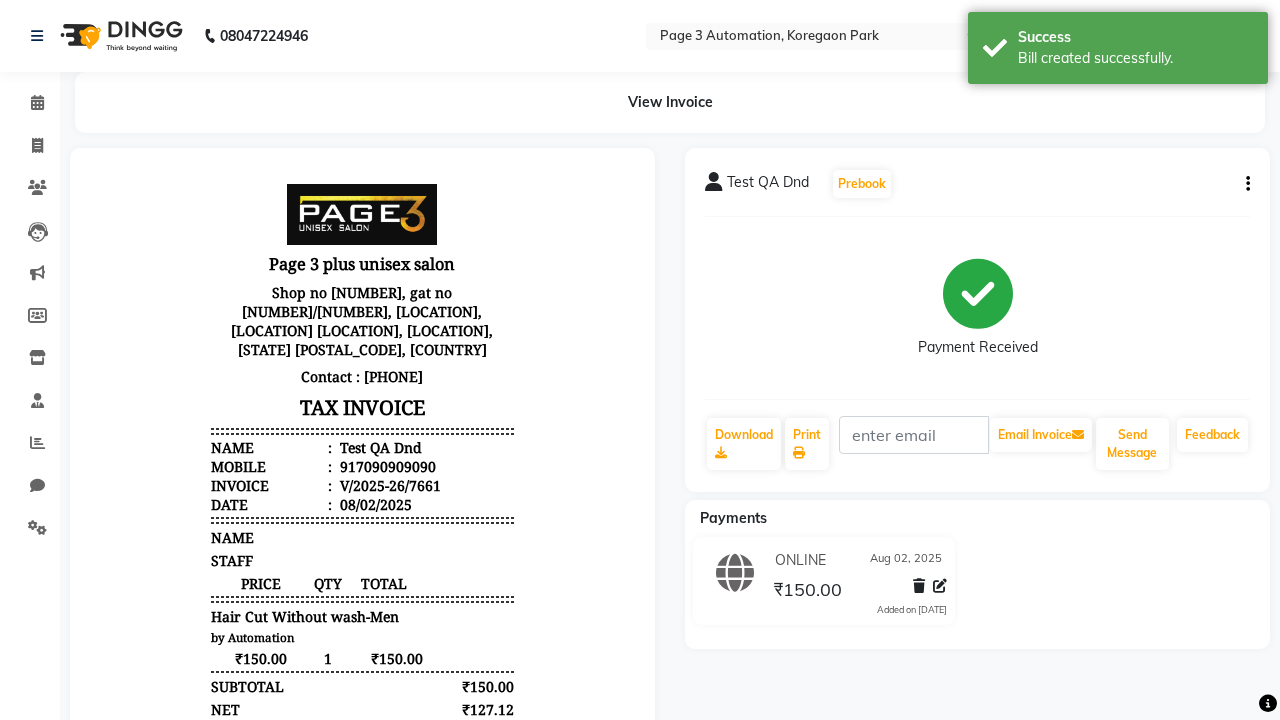 scroll, scrollTop: 0, scrollLeft: 0, axis: both 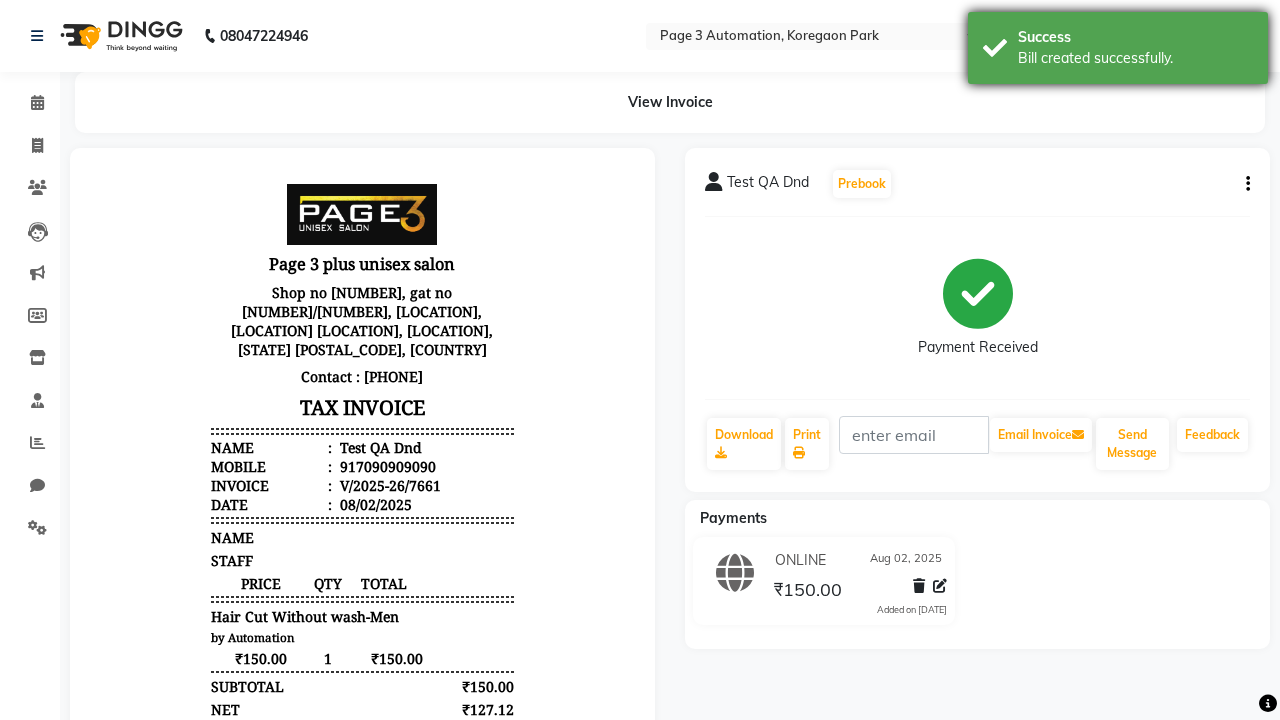 click on "Bill created successfully." at bounding box center (1135, 58) 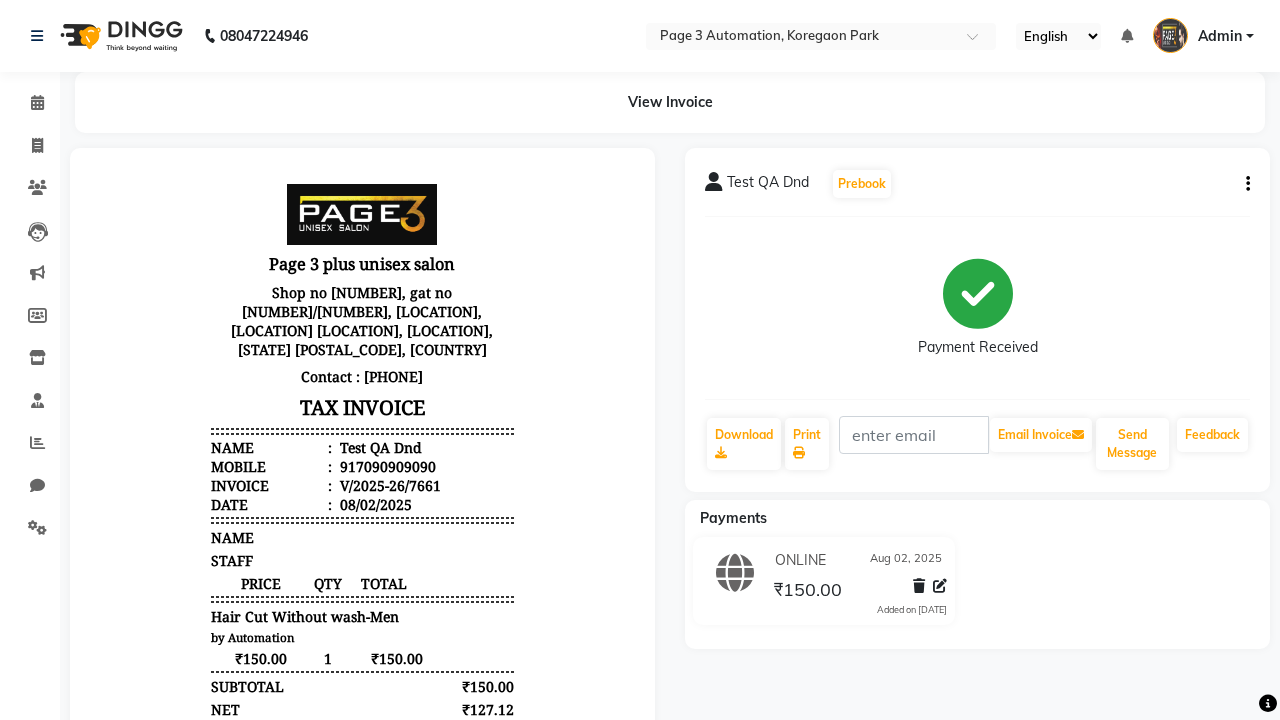 click 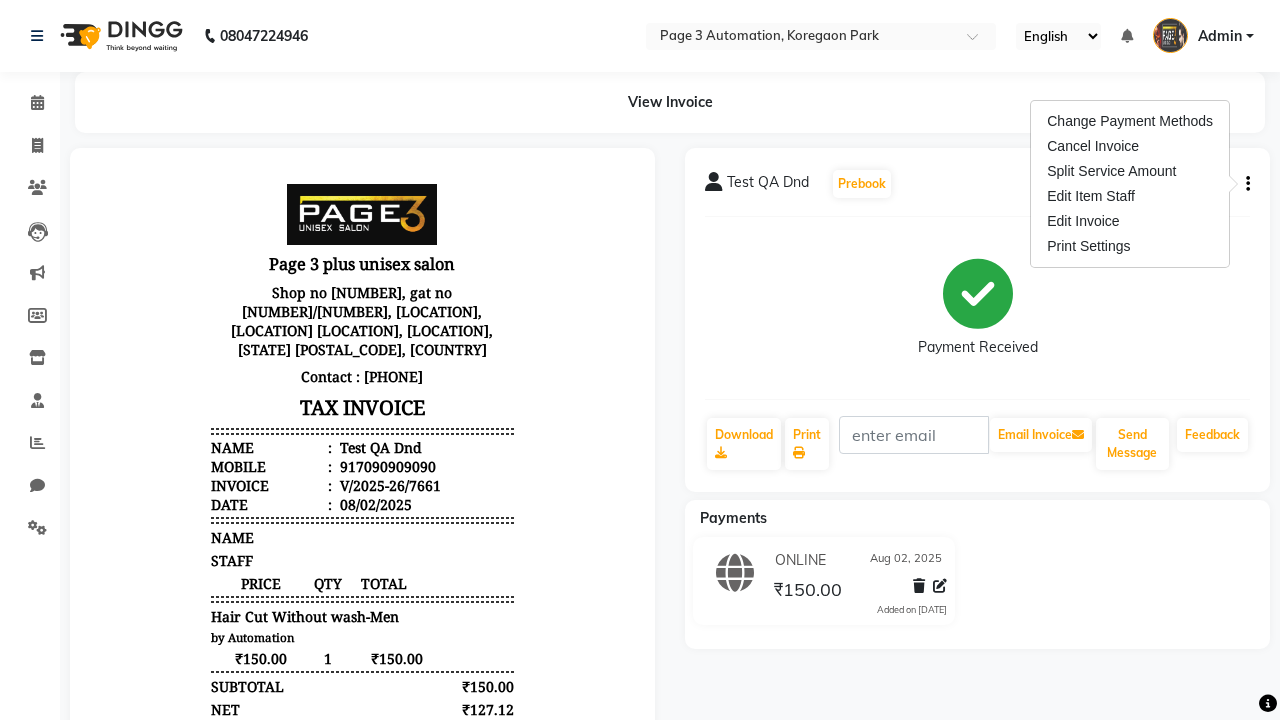 click on "Admin" at bounding box center [1220, 36] 